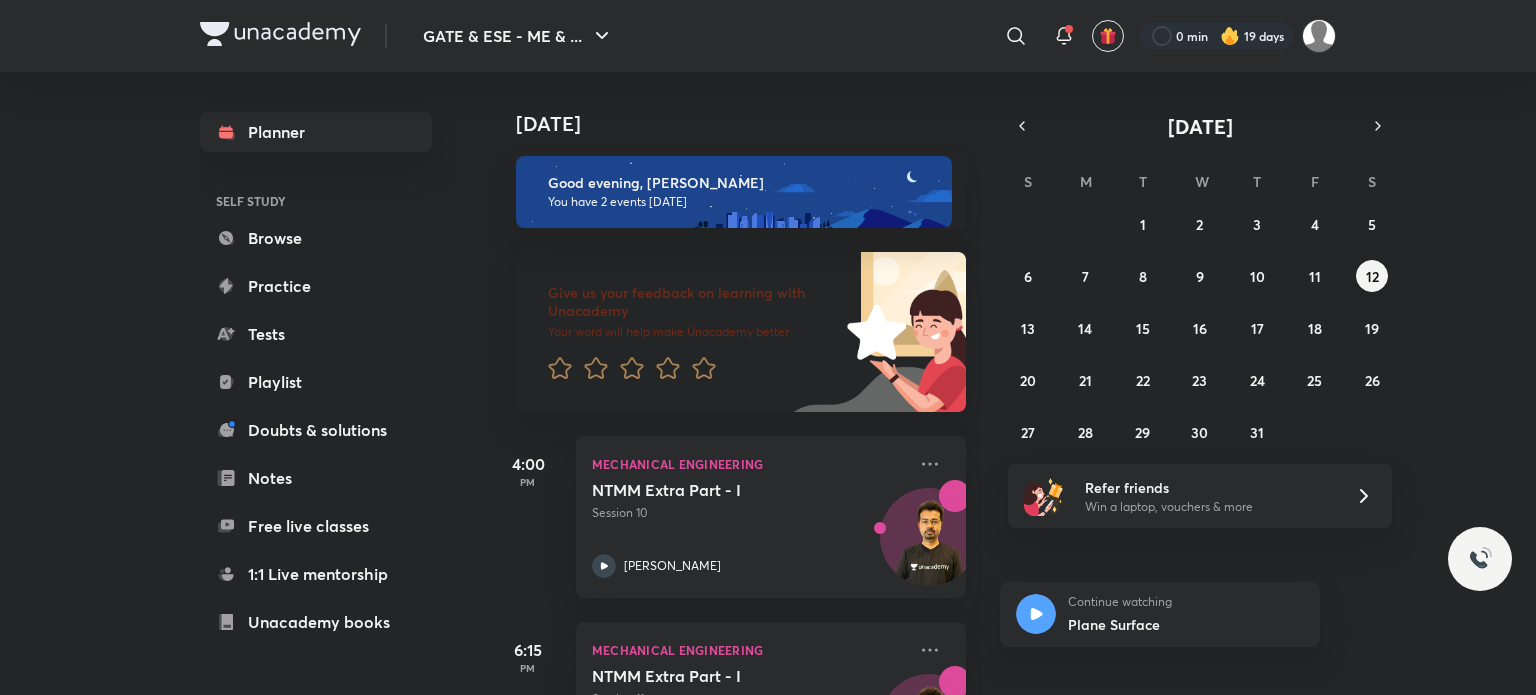 scroll, scrollTop: 0, scrollLeft: 0, axis: both 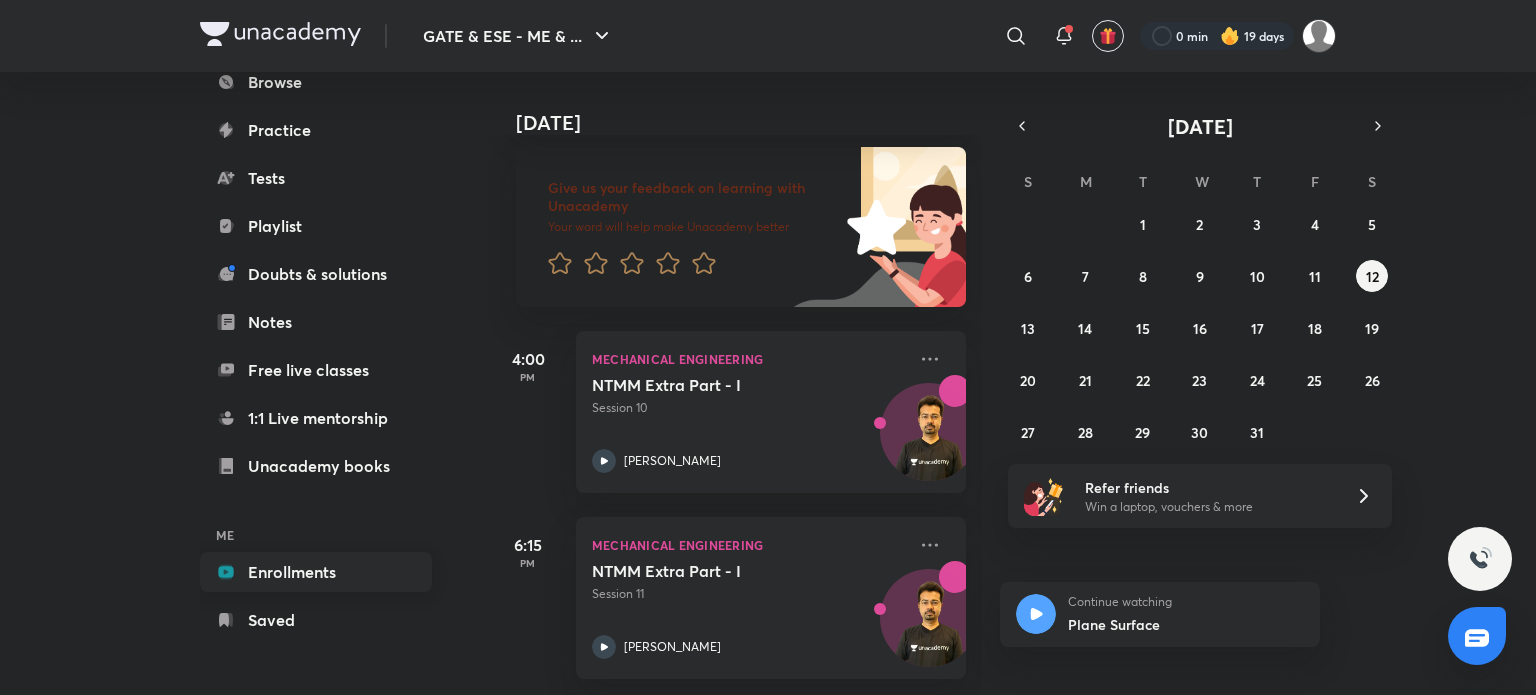 click on "Enrollments" at bounding box center [316, 572] 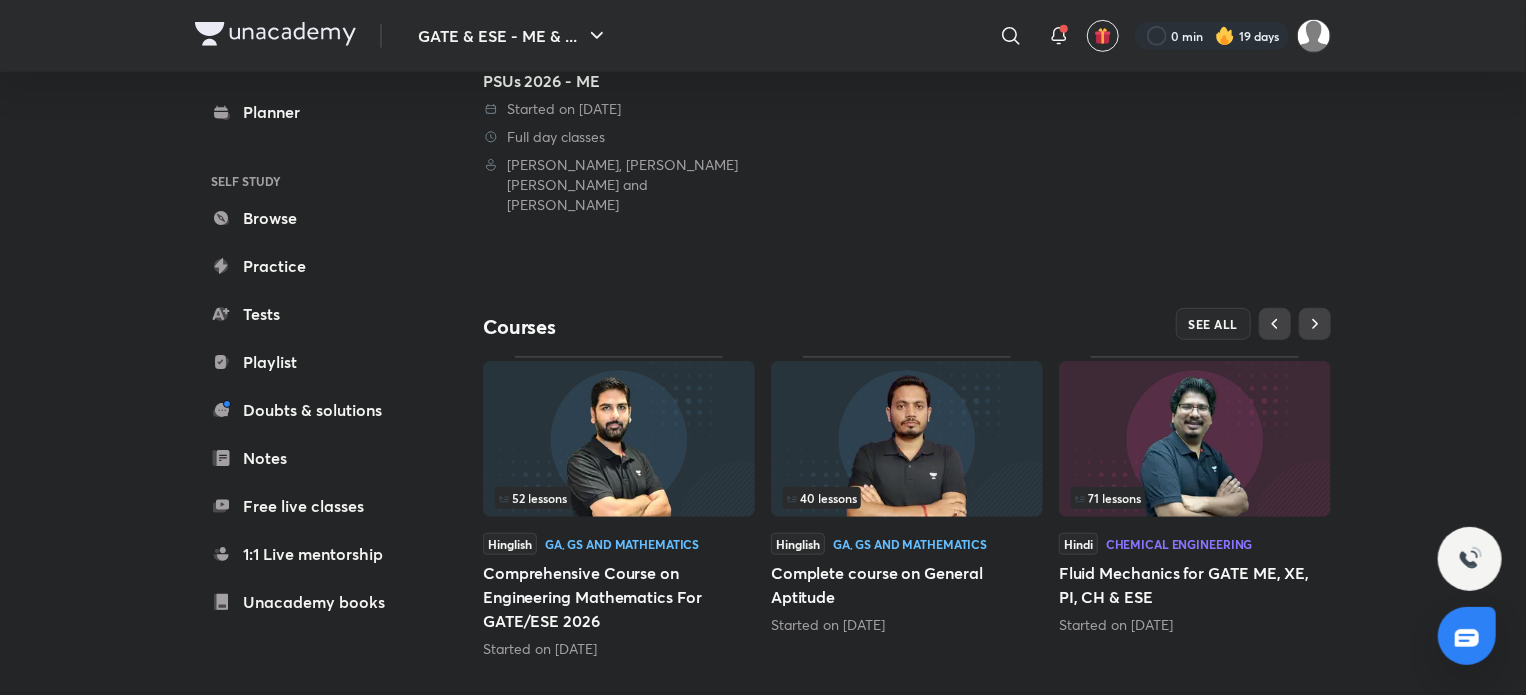 scroll, scrollTop: 500, scrollLeft: 0, axis: vertical 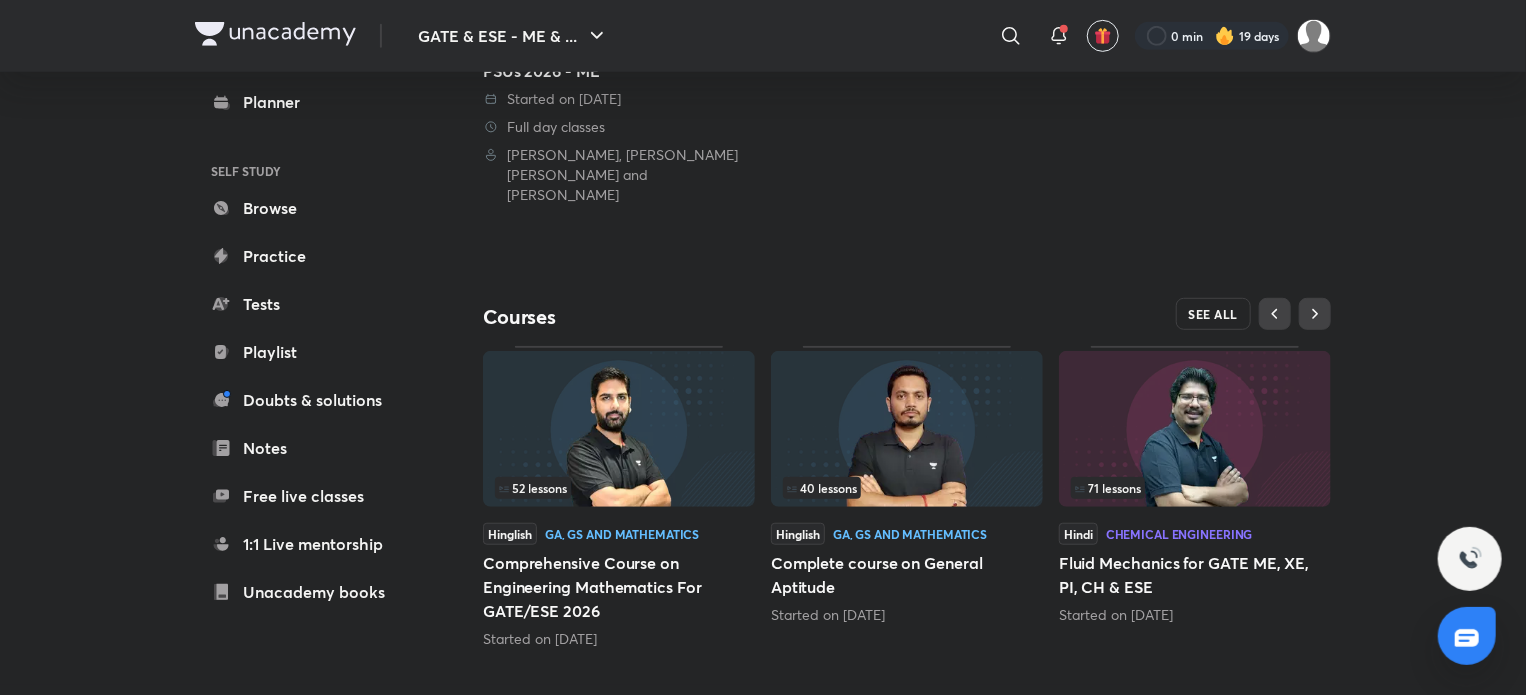 click on "SEE ALL" at bounding box center (1214, 314) 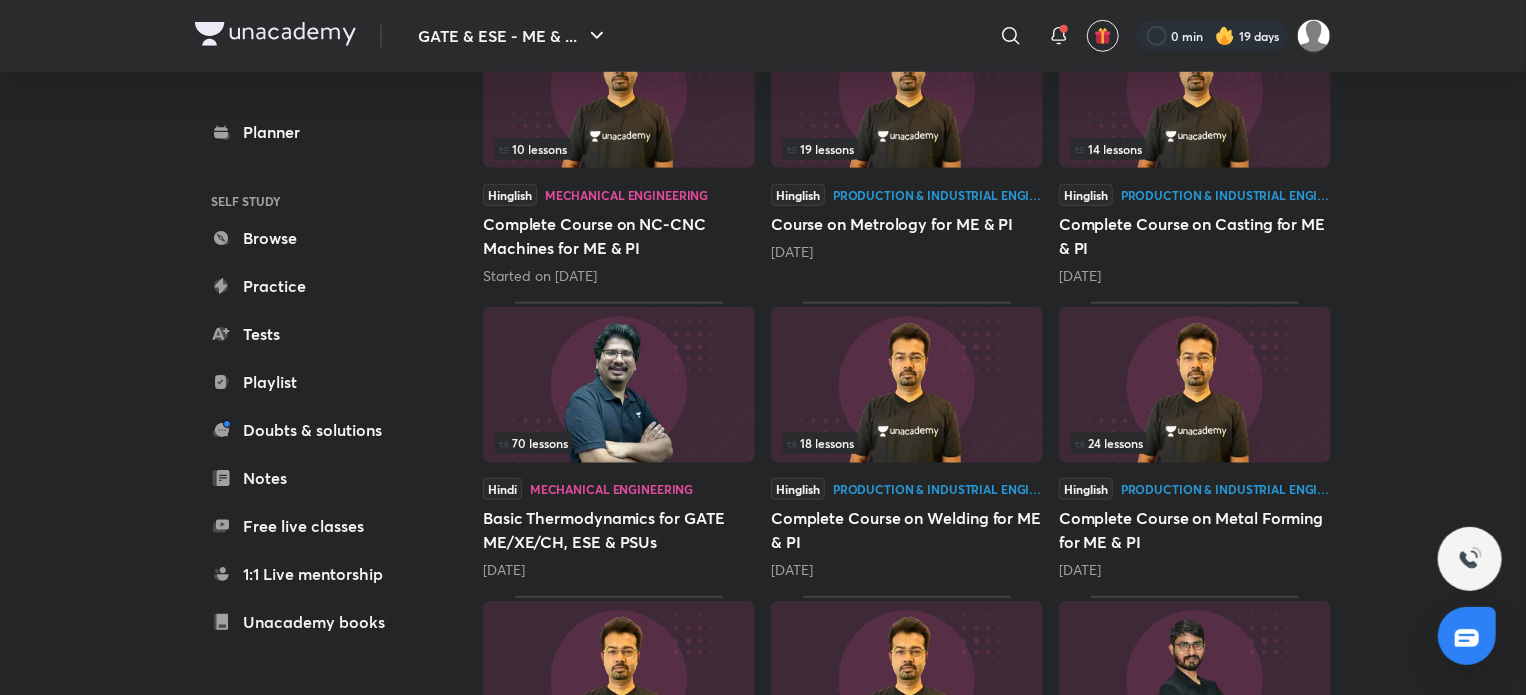 scroll, scrollTop: 694, scrollLeft: 0, axis: vertical 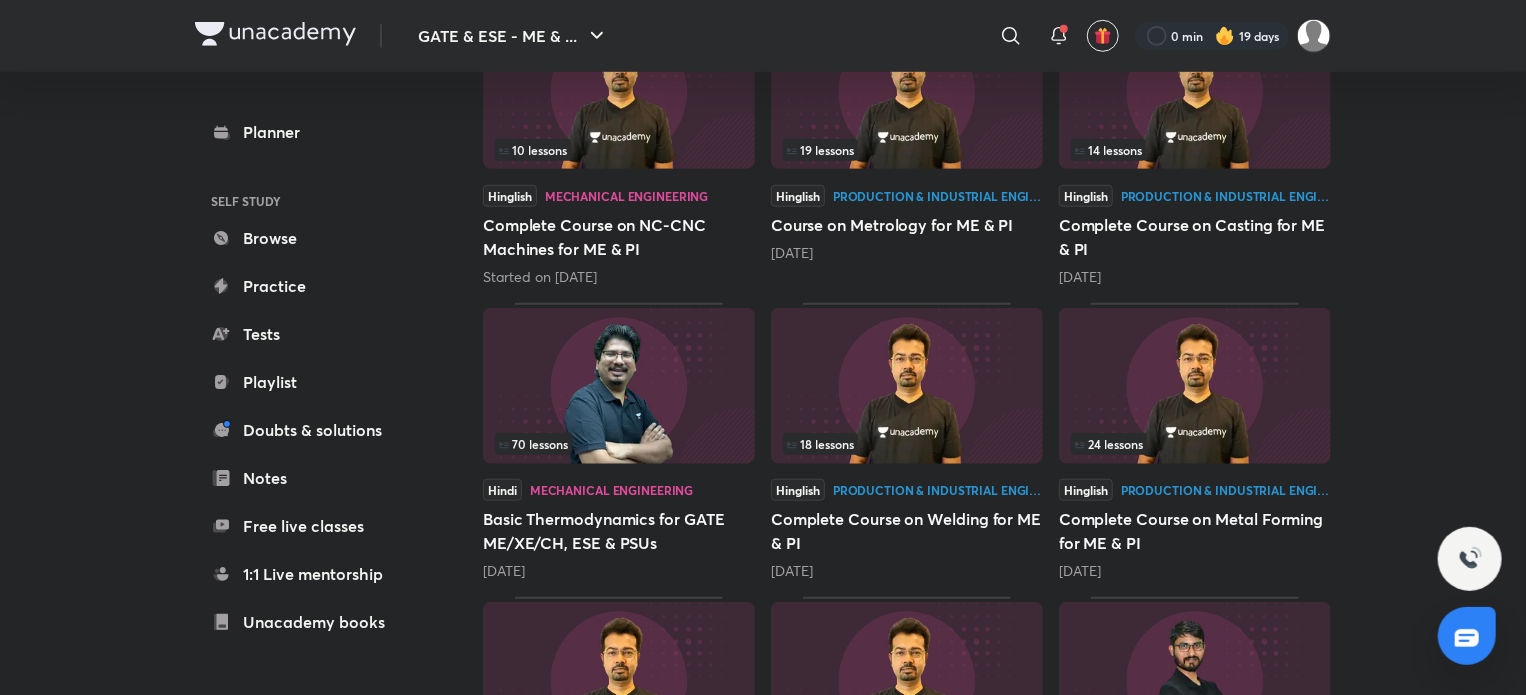 click on "Basic Thermodynamics for GATE ME/XE/CH, ESE & PSUs" at bounding box center [619, 531] 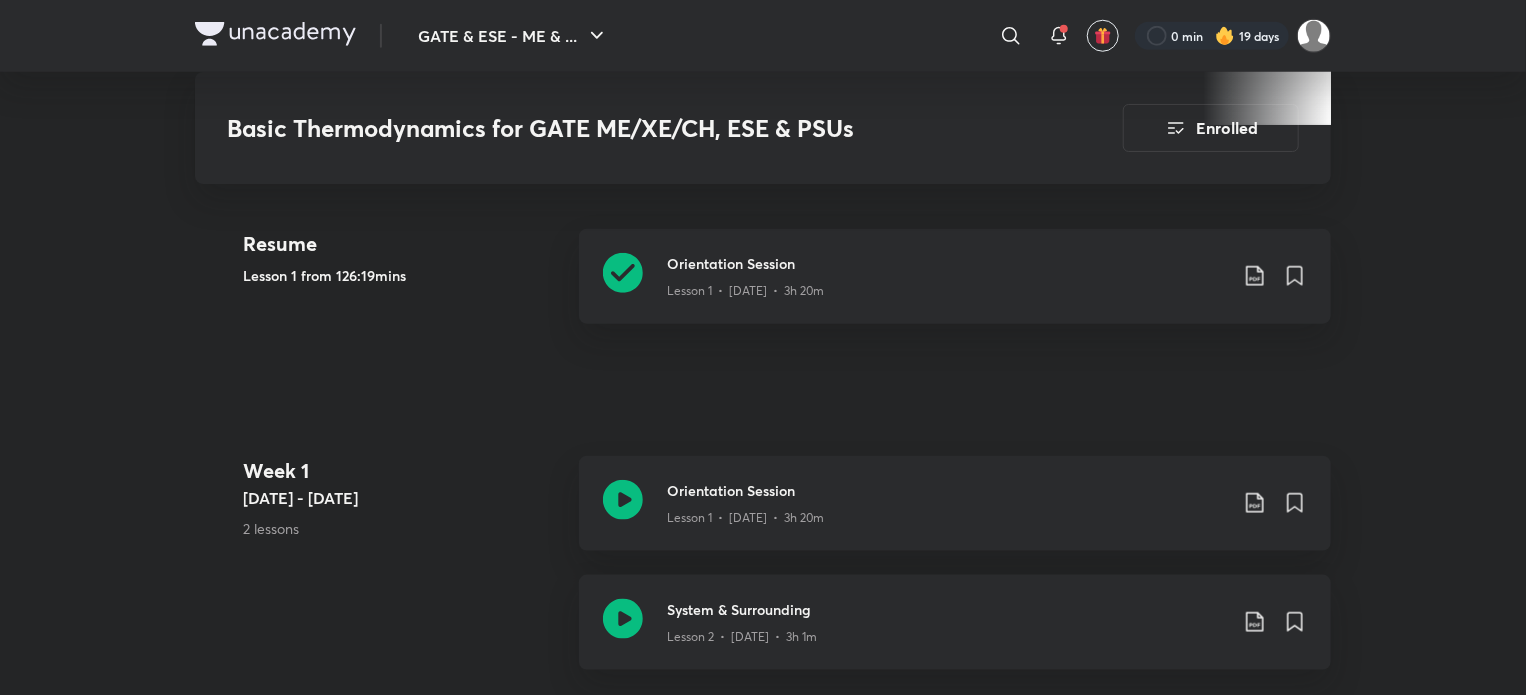 scroll, scrollTop: 938, scrollLeft: 0, axis: vertical 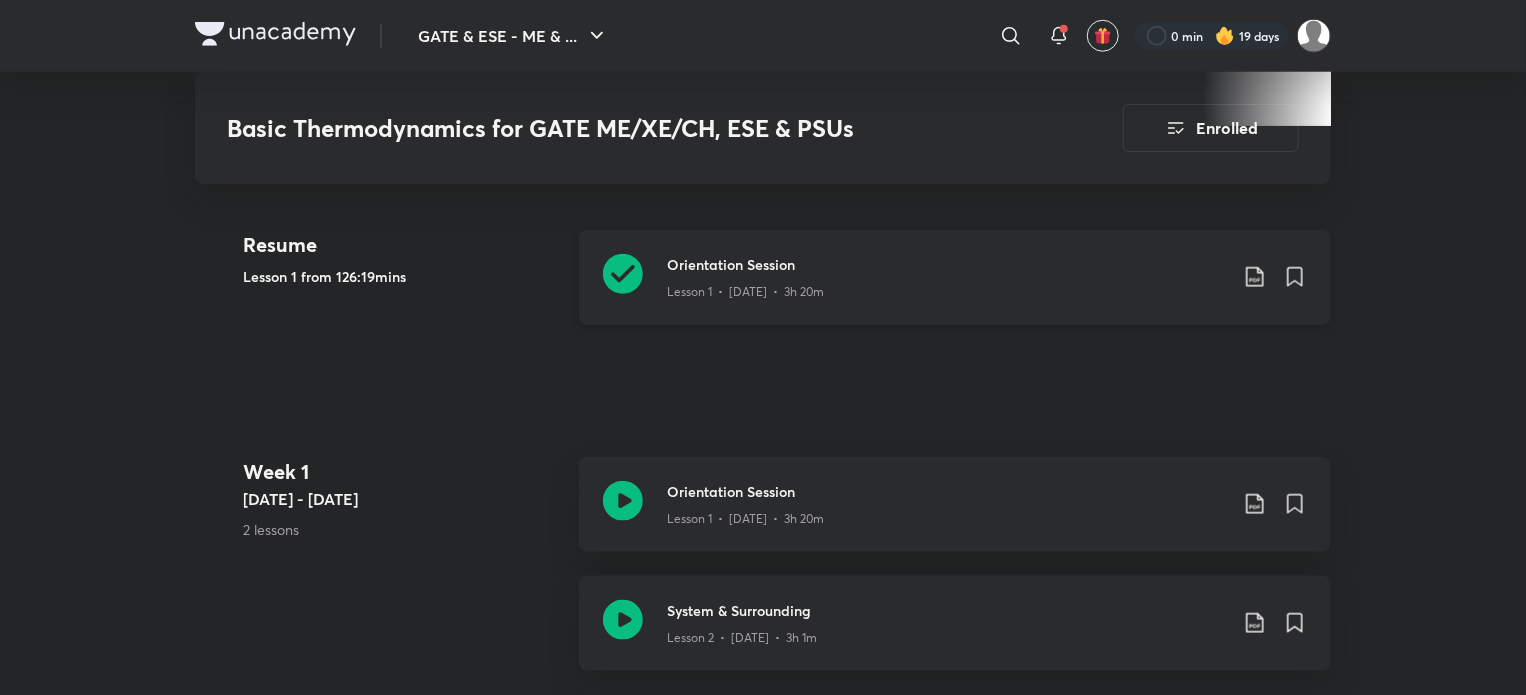 click on "Lesson 1  •  Mar 7  •  3h 20m" at bounding box center (947, 288) 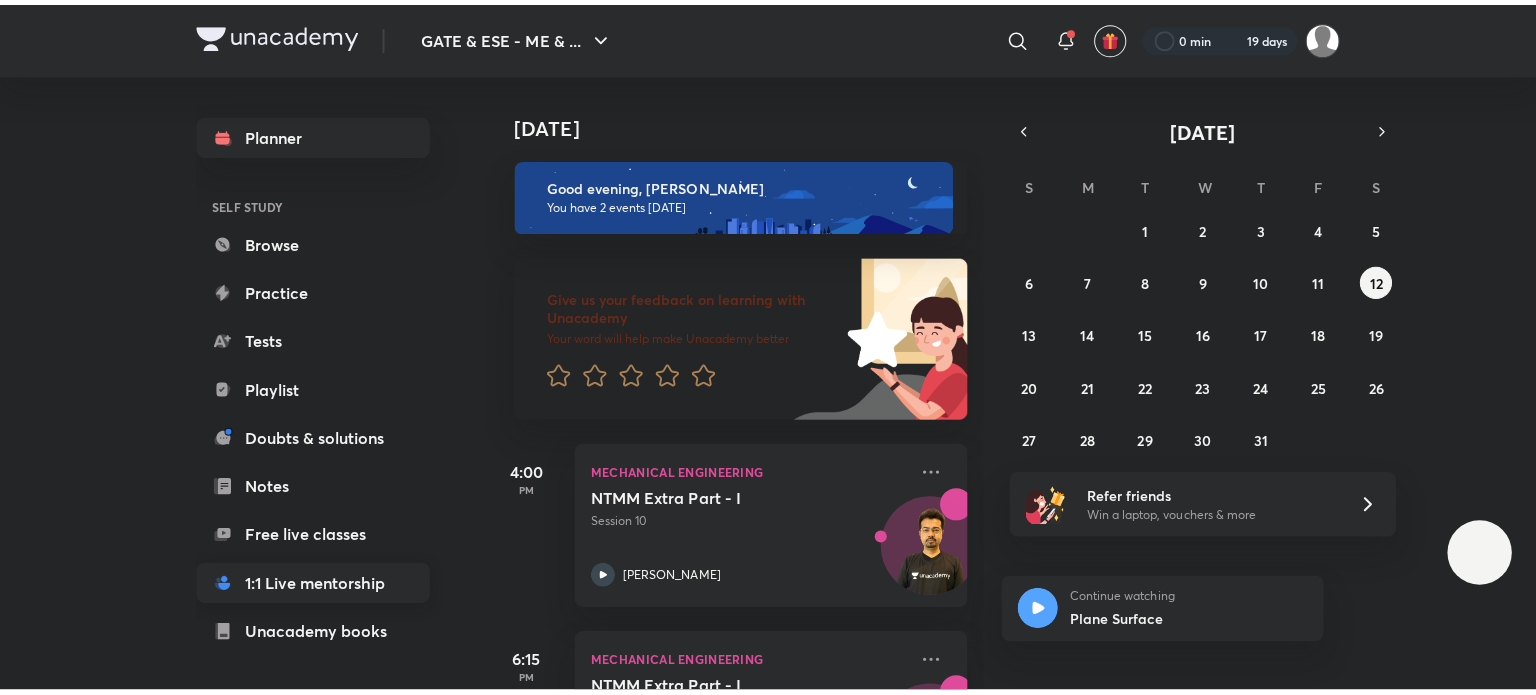 scroll, scrollTop: 0, scrollLeft: 0, axis: both 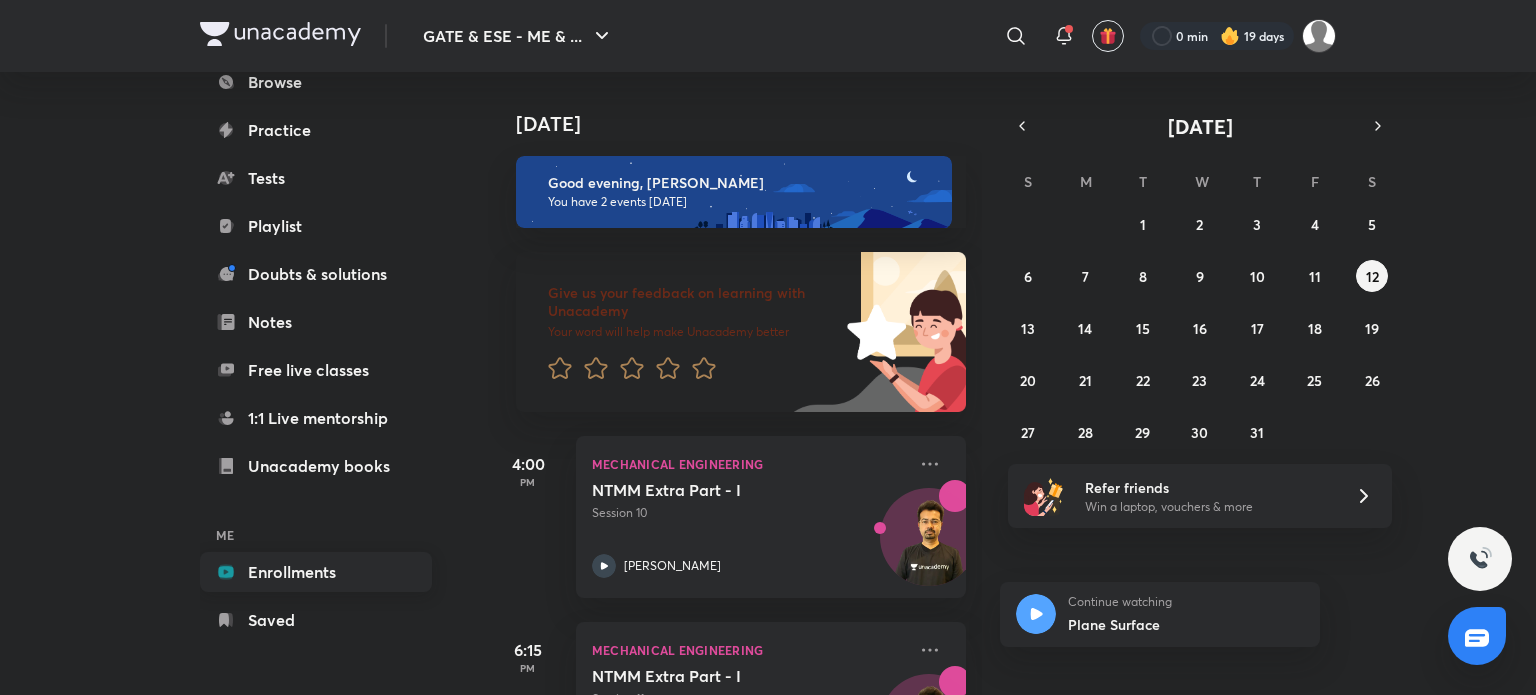 click on "Enrollments" at bounding box center (316, 572) 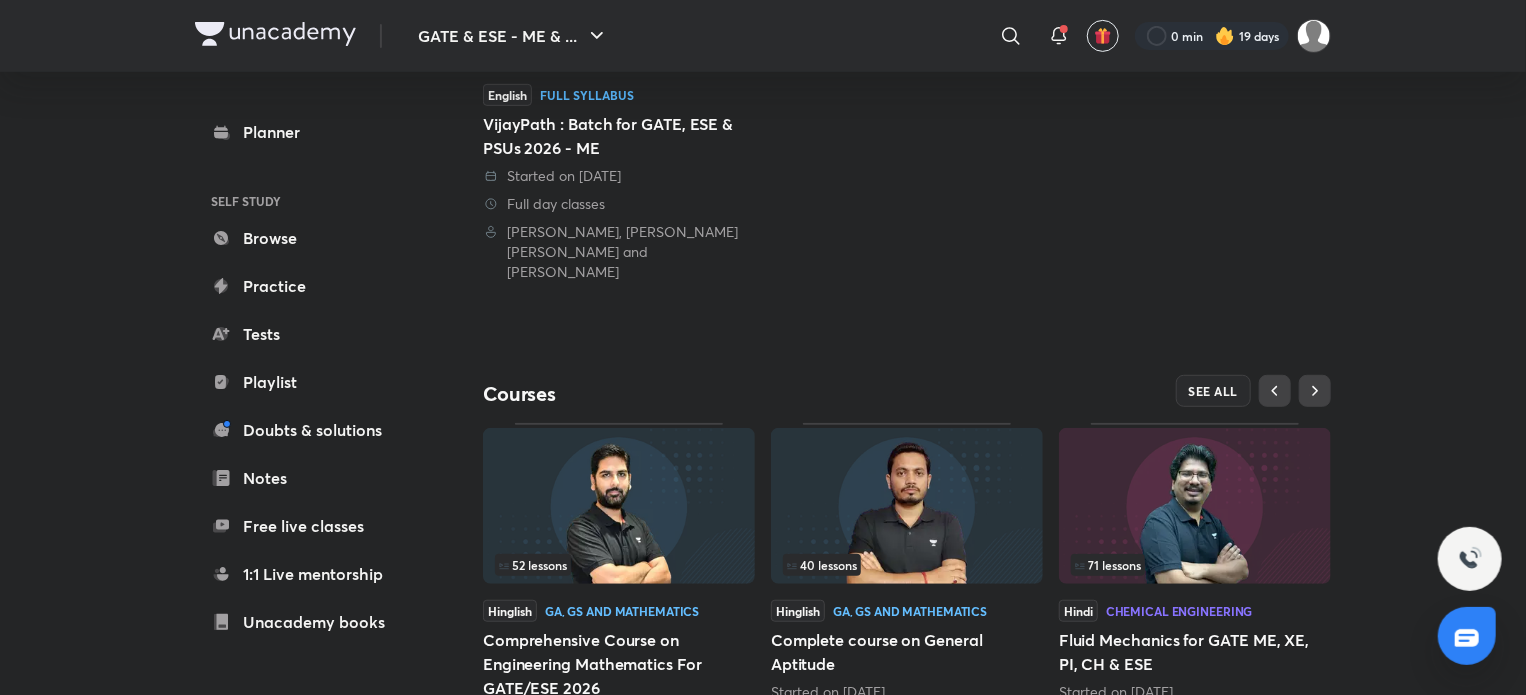 scroll, scrollTop: 500, scrollLeft: 0, axis: vertical 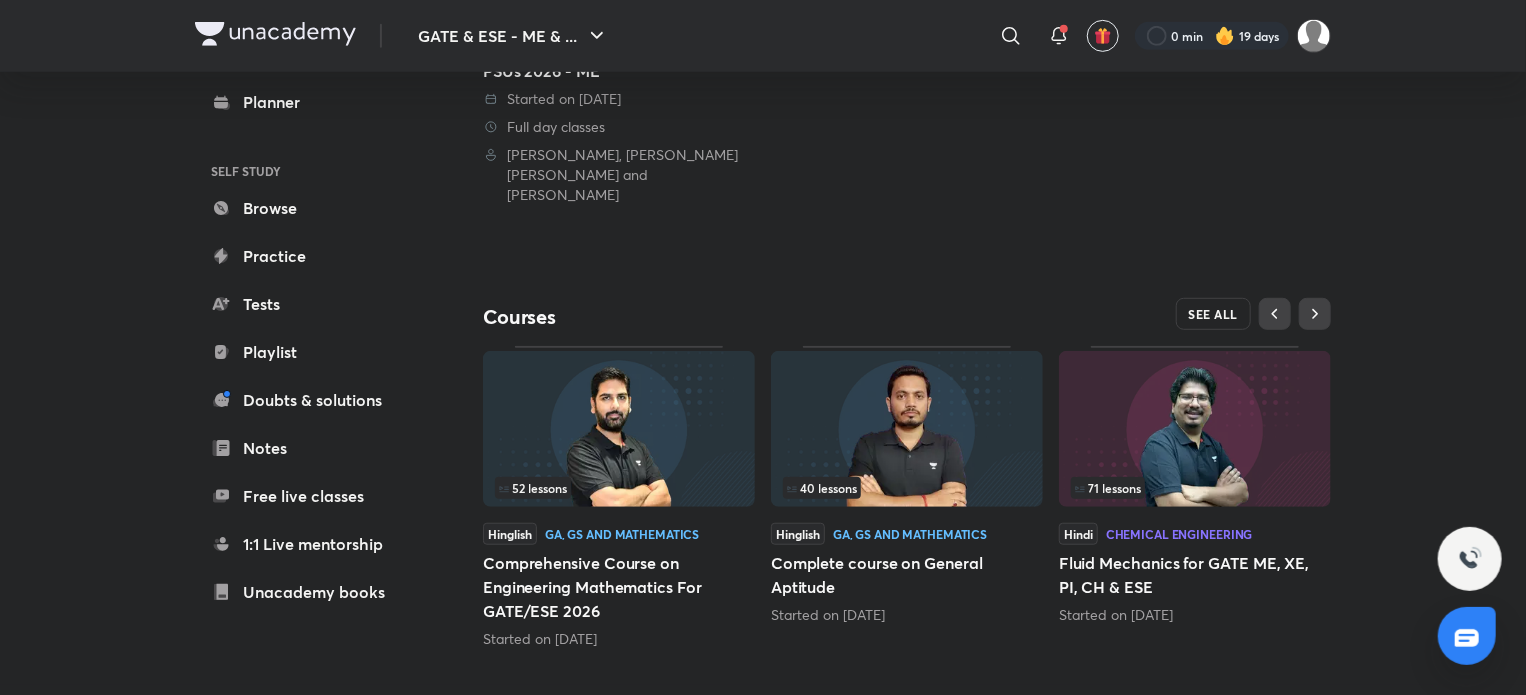 click on "SEE ALL" at bounding box center (1214, 314) 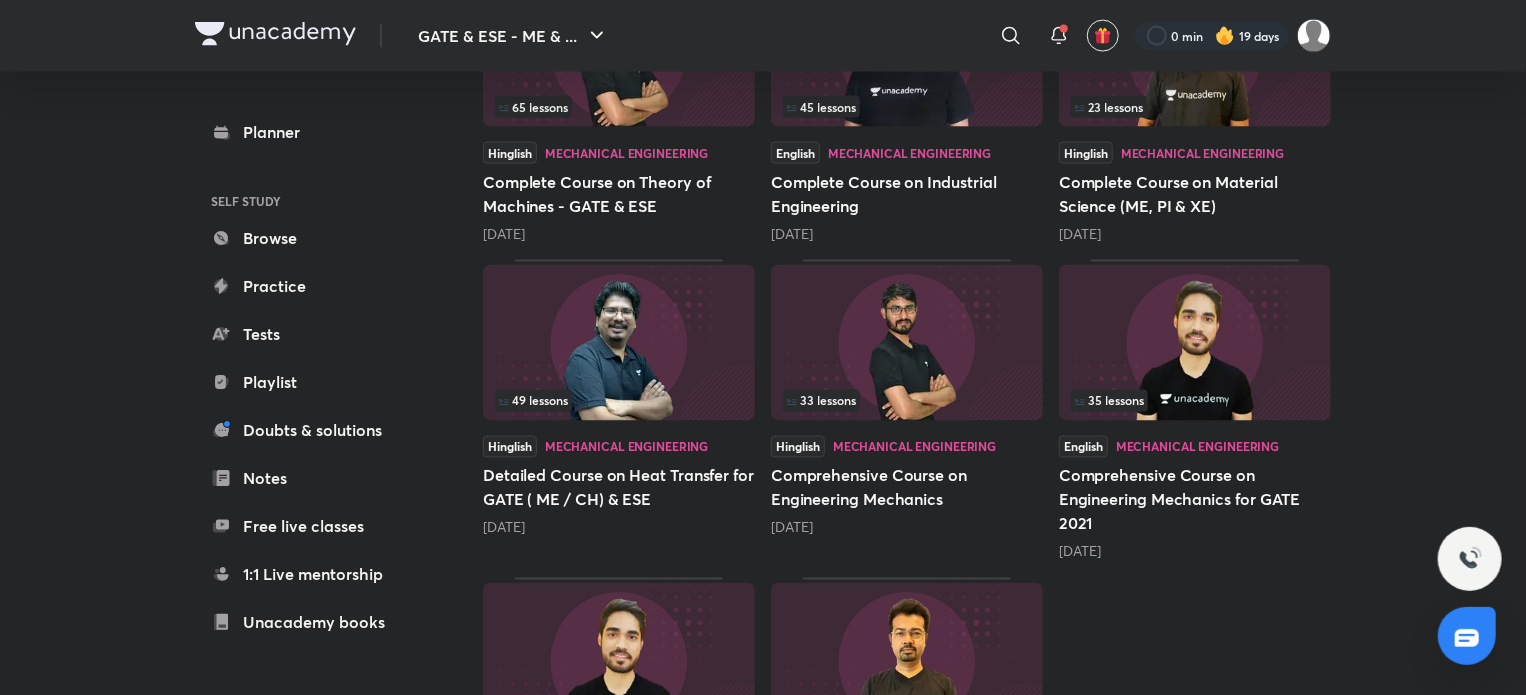 scroll, scrollTop: 1617, scrollLeft: 0, axis: vertical 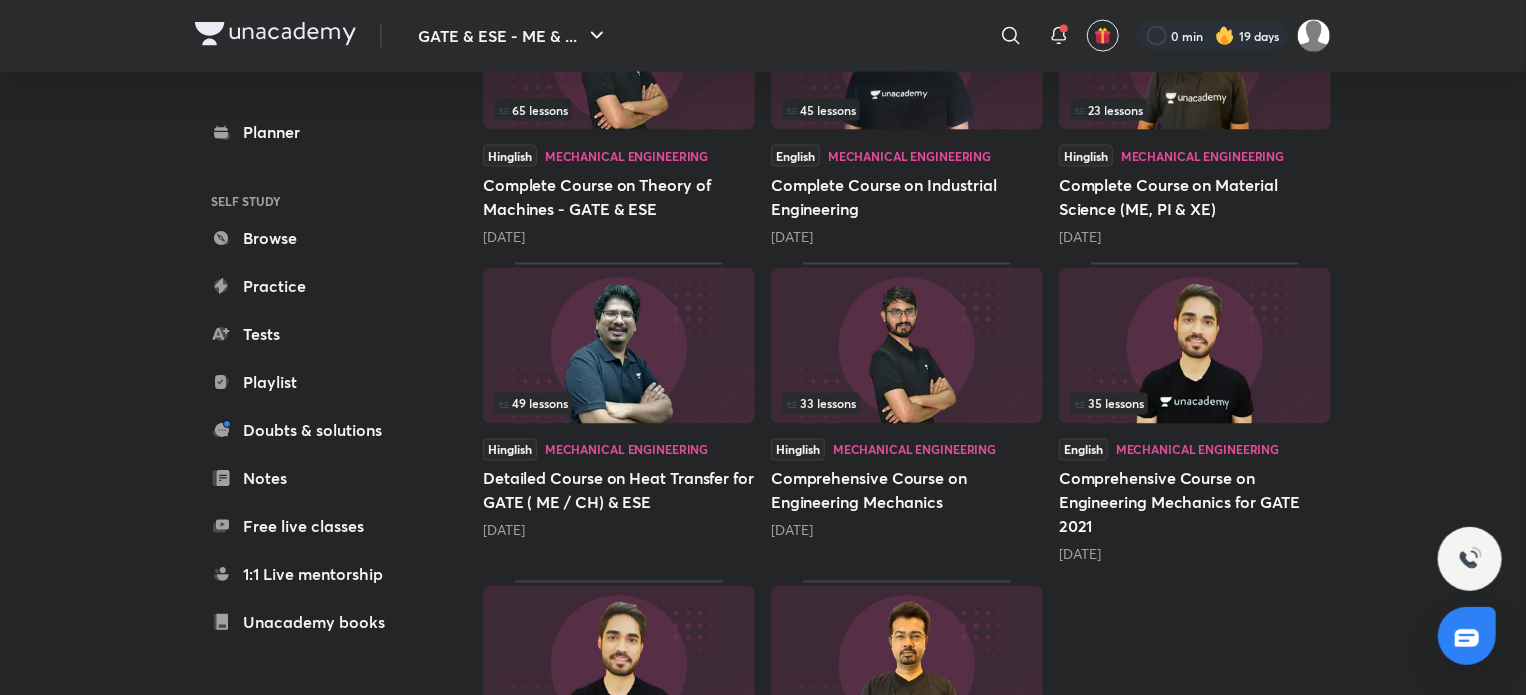 click on "English Mechanical Engineering Complete Course on Industrial Engineering [DATE]" at bounding box center [907, 196] 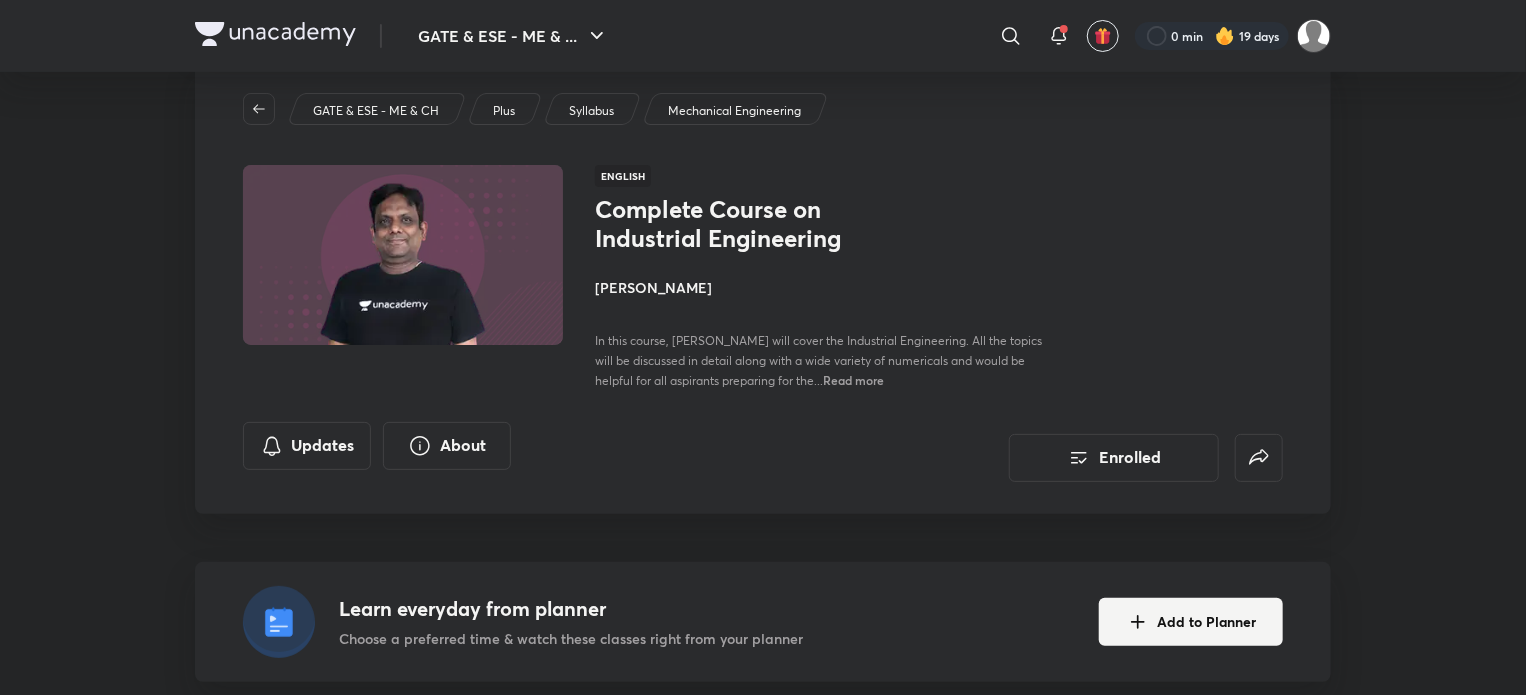 scroll, scrollTop: 45, scrollLeft: 0, axis: vertical 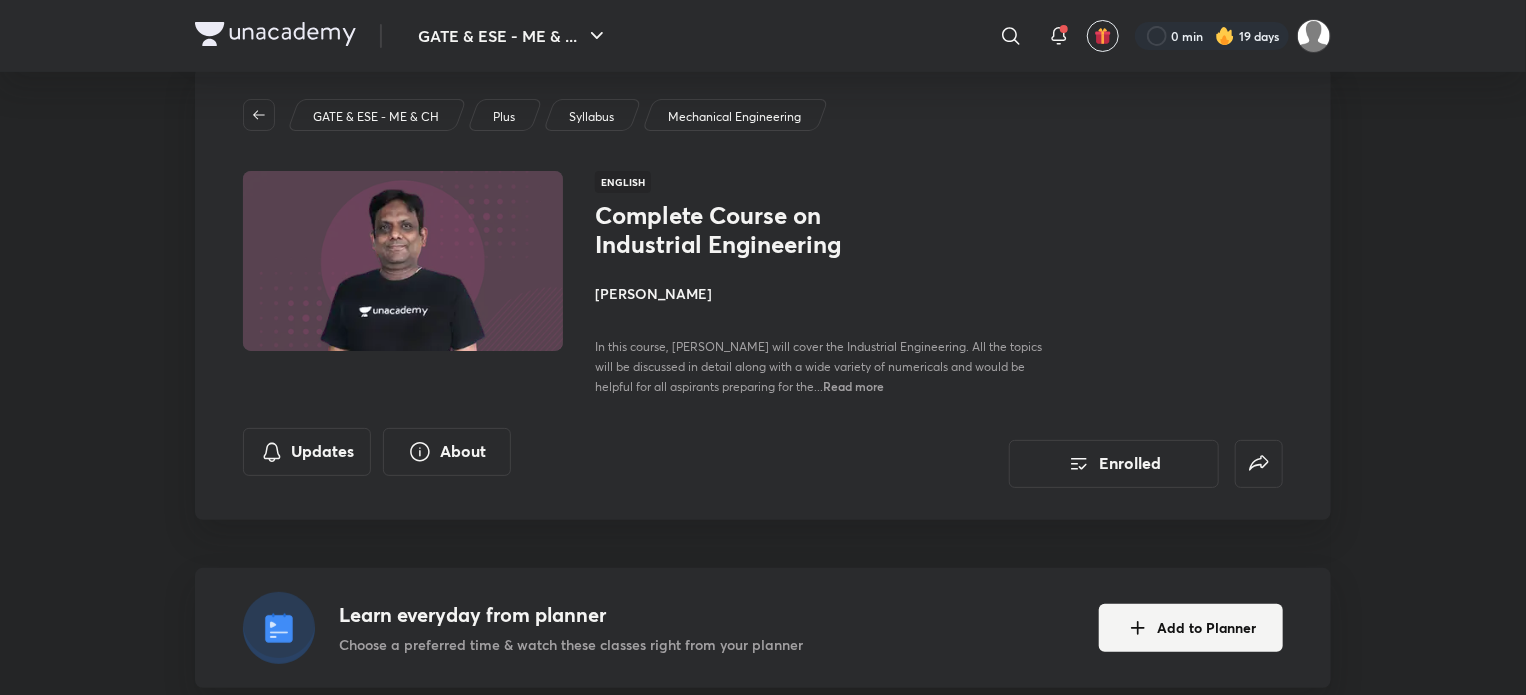 click on "[PERSON_NAME]" at bounding box center (819, 293) 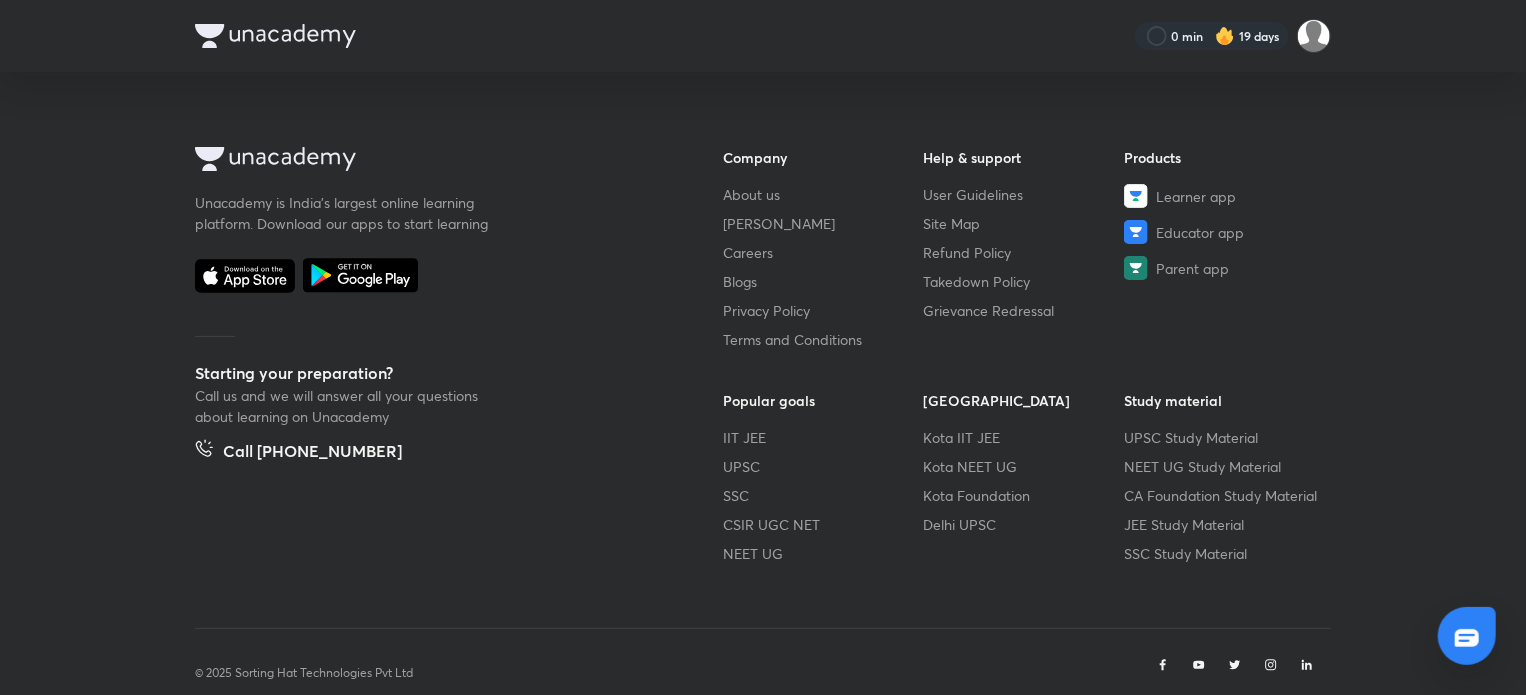 scroll, scrollTop: 0, scrollLeft: 0, axis: both 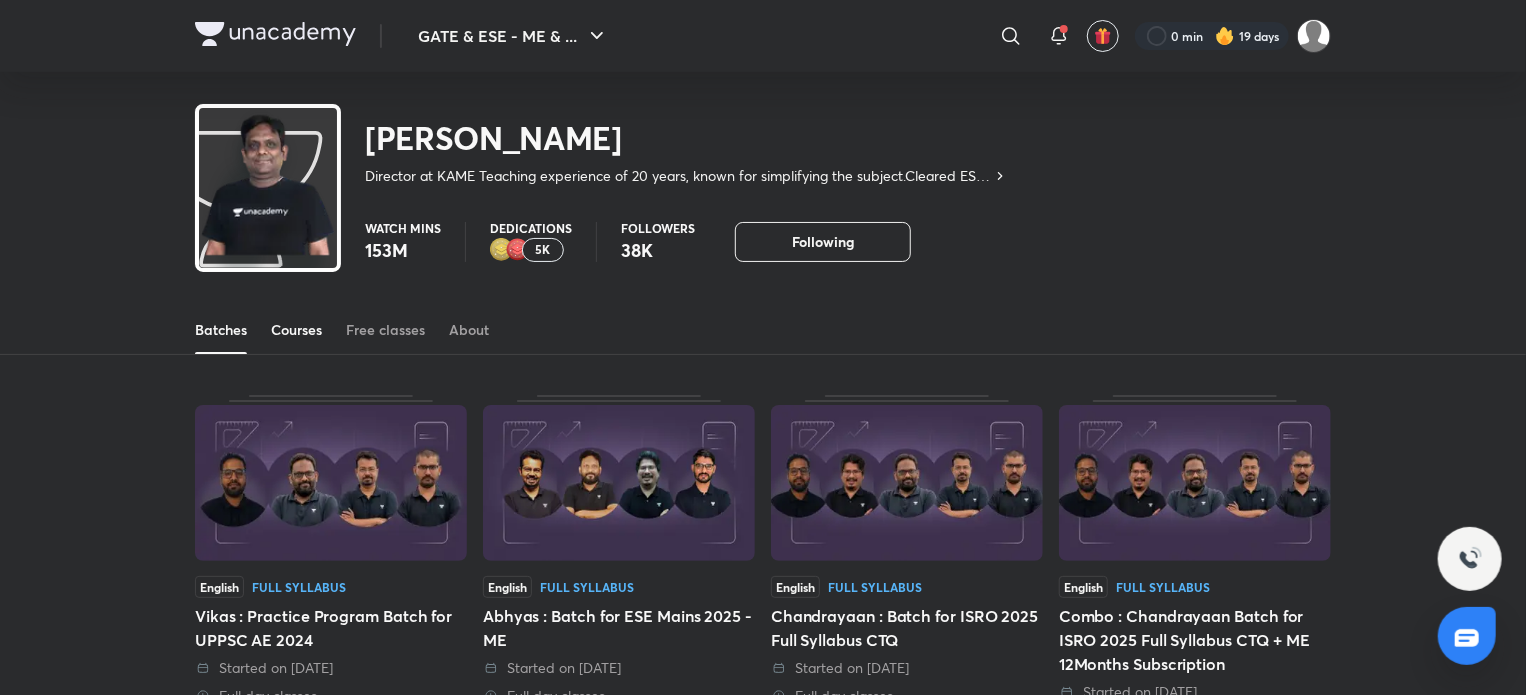 click on "Courses" at bounding box center (296, 330) 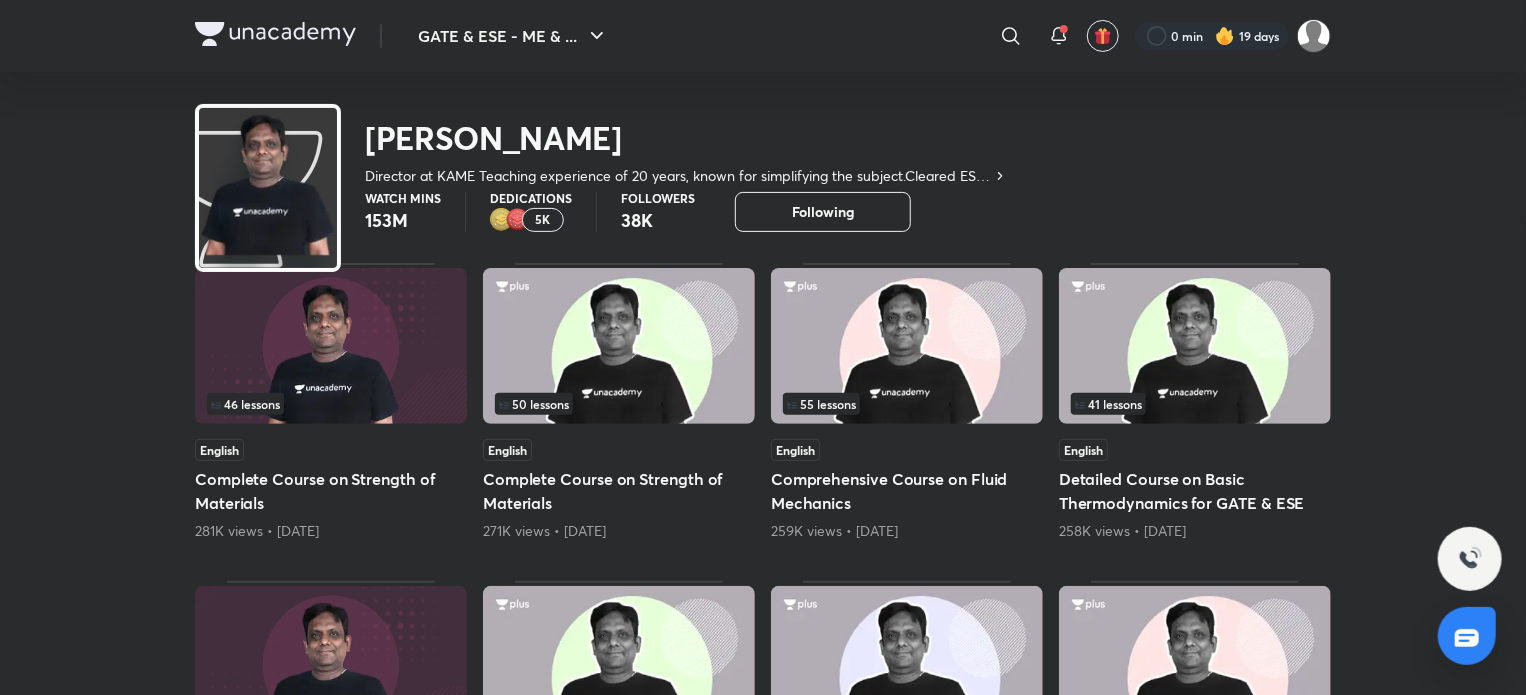 scroll, scrollTop: 0, scrollLeft: 0, axis: both 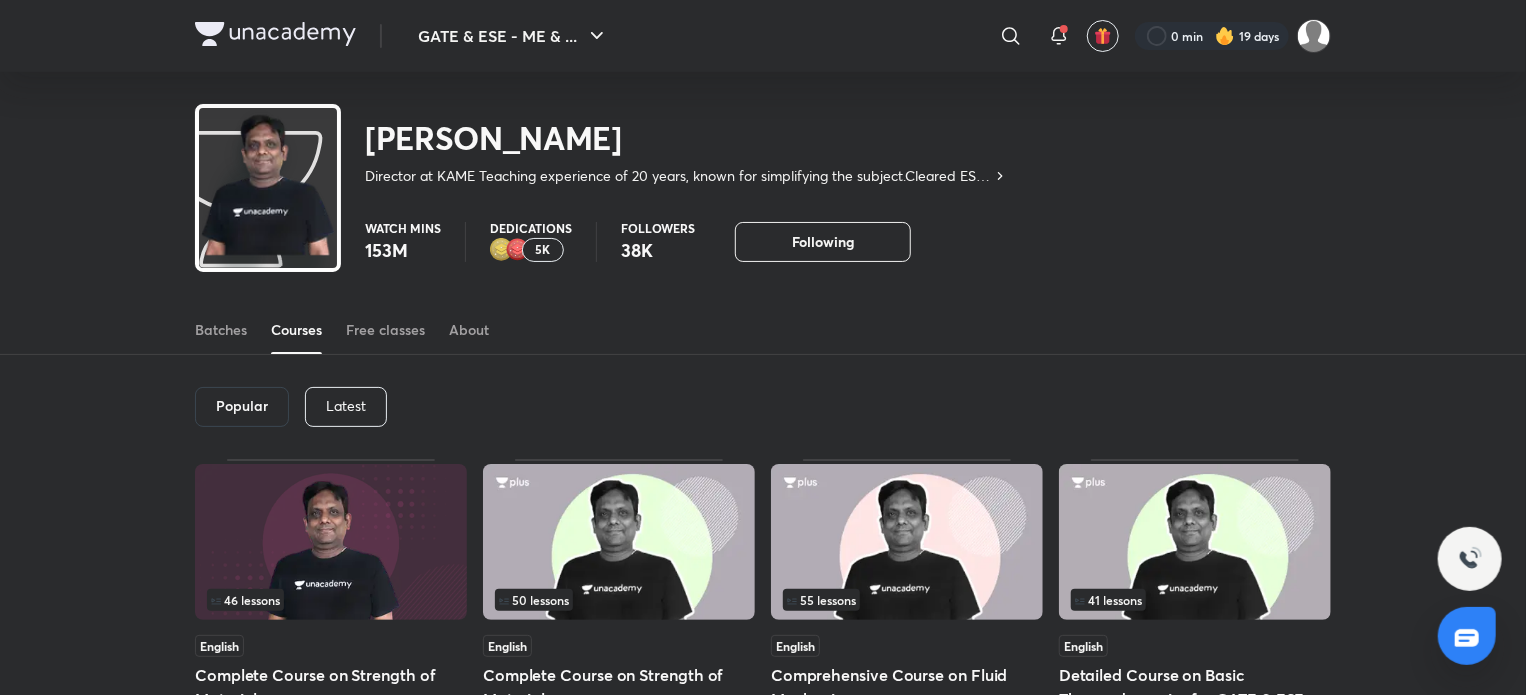 click on "Latest" at bounding box center (346, 406) 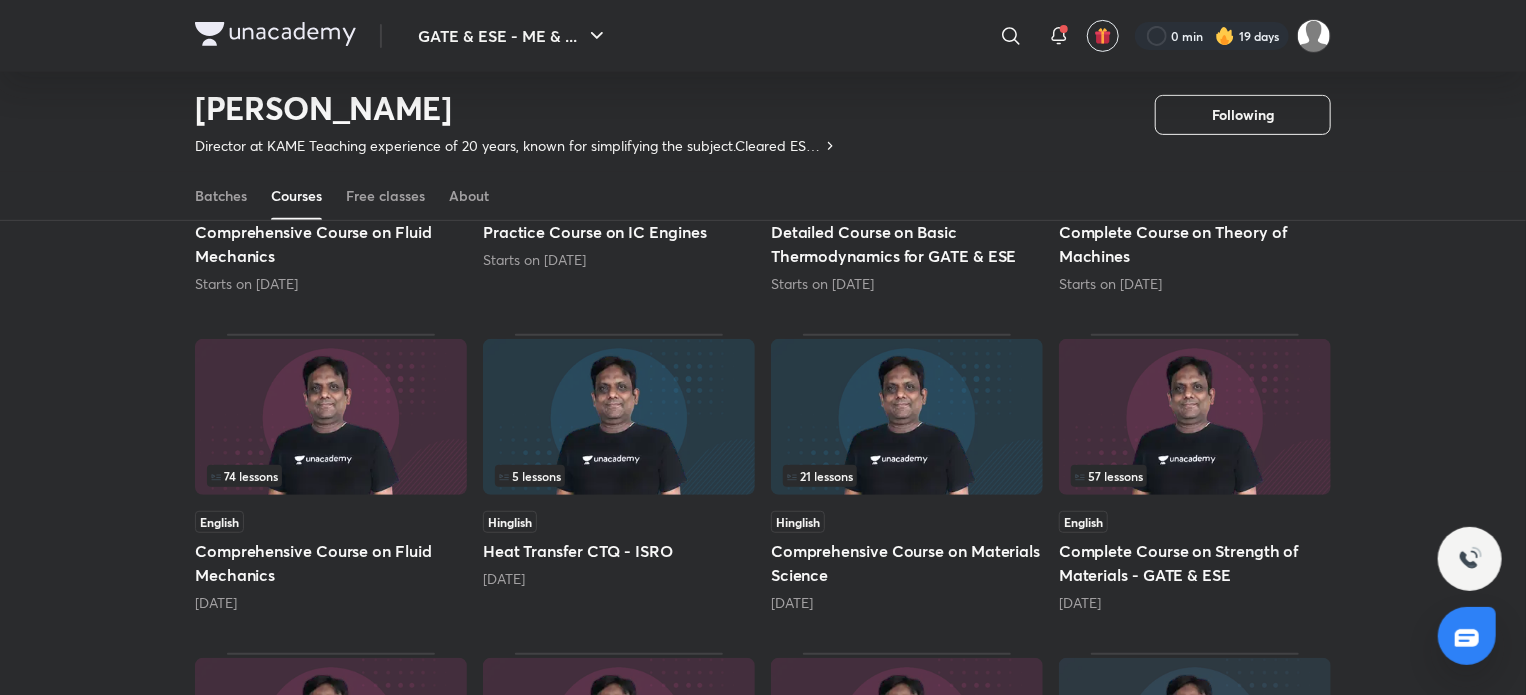 scroll, scrollTop: 591, scrollLeft: 0, axis: vertical 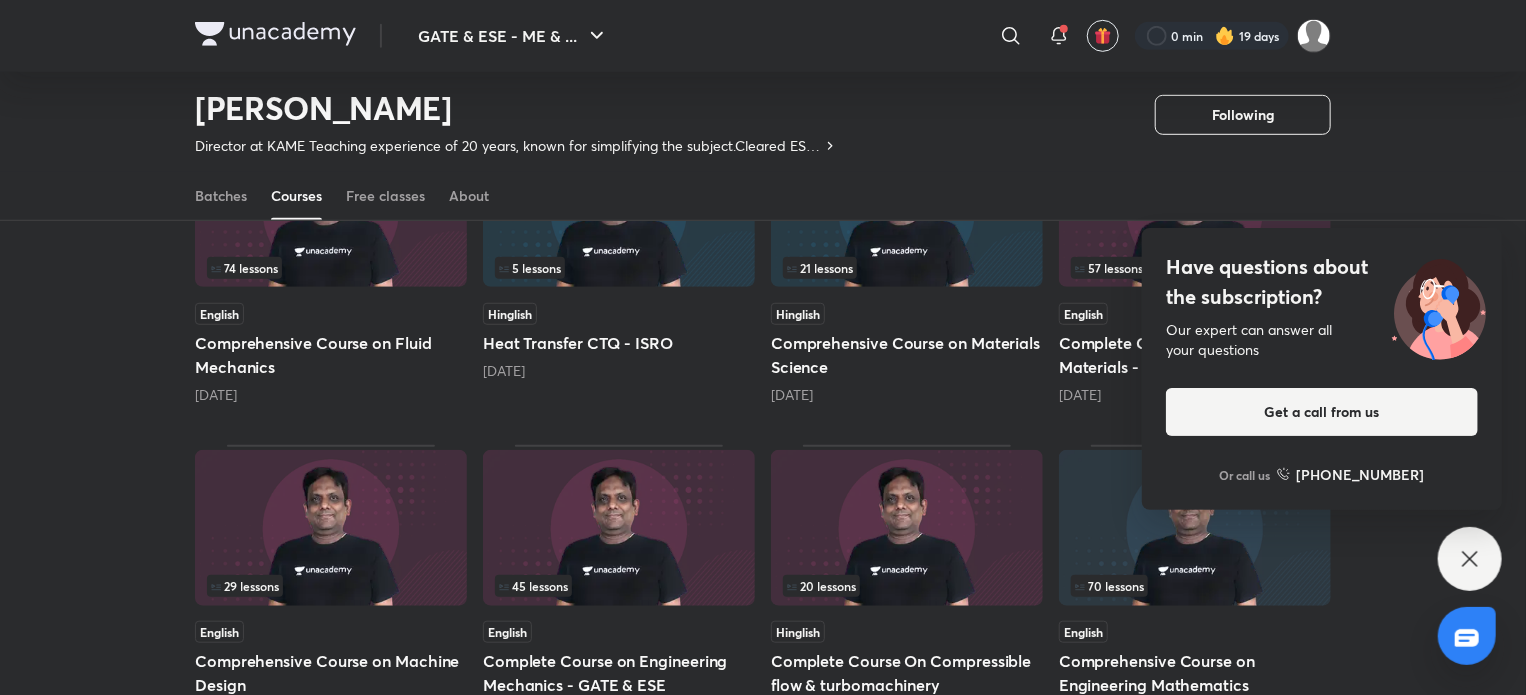 click 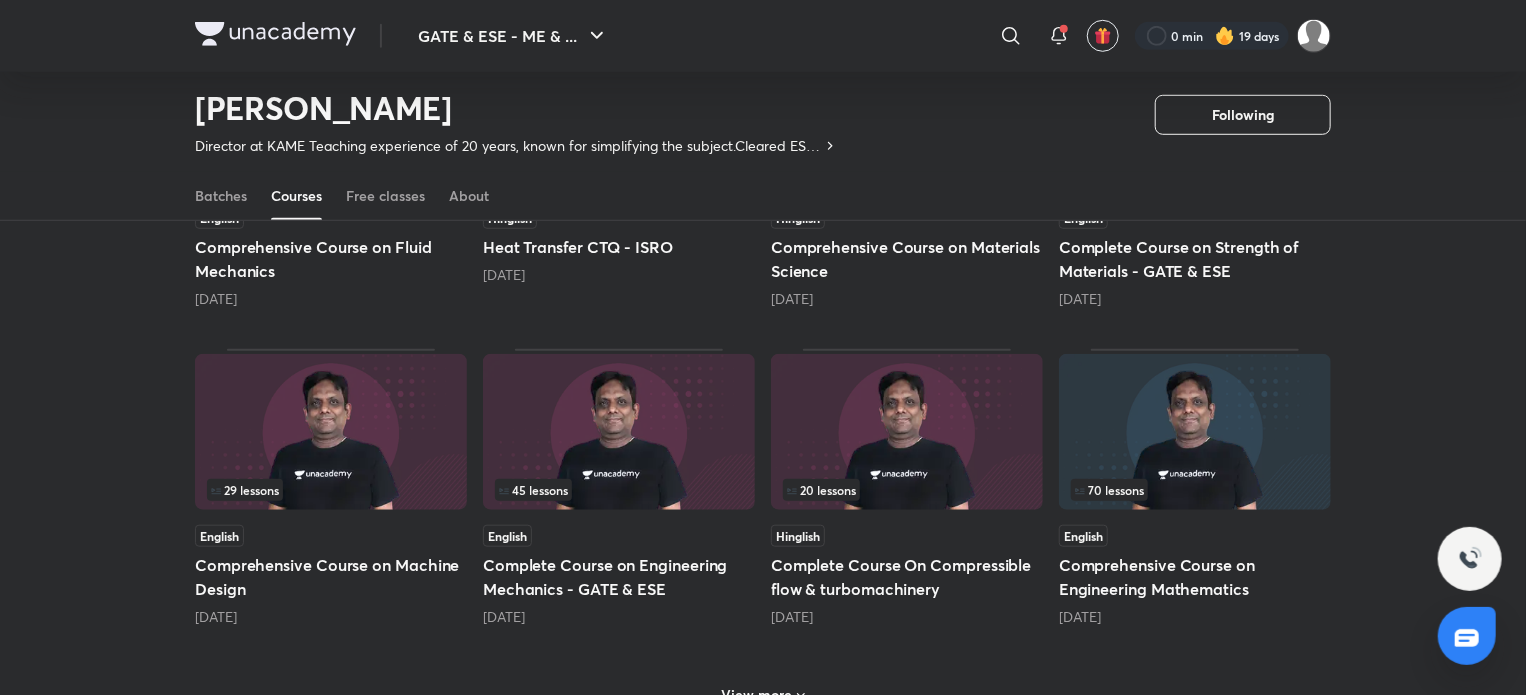 scroll, scrollTop: 686, scrollLeft: 0, axis: vertical 